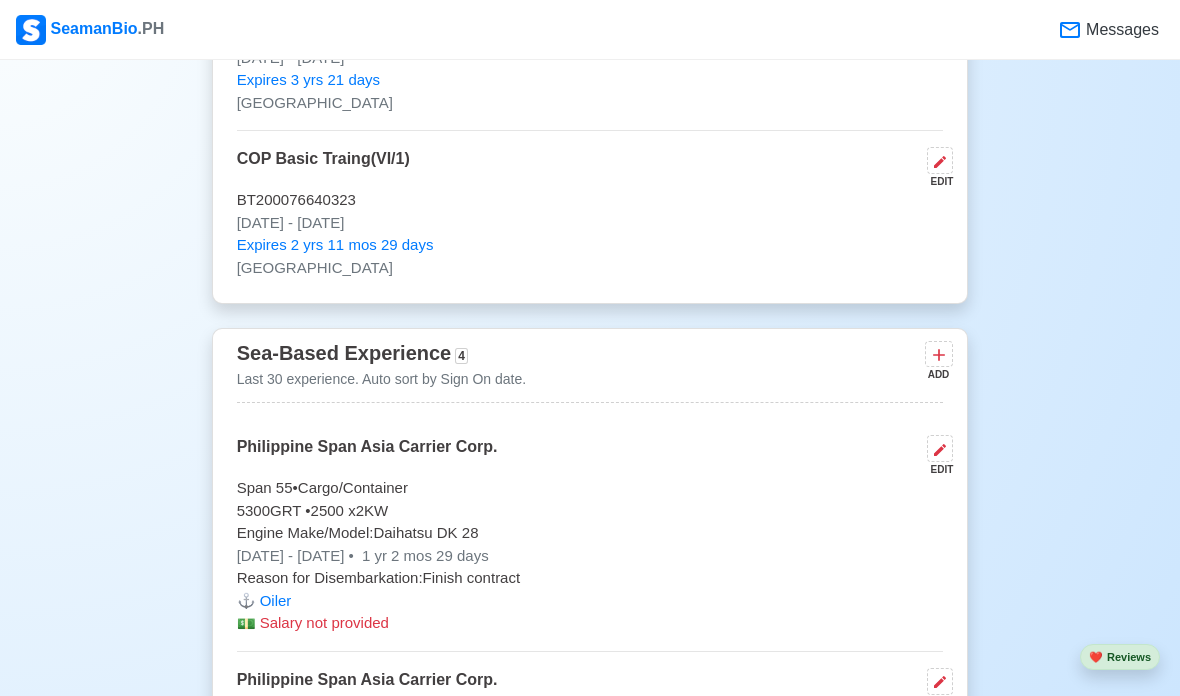 scroll, scrollTop: 4137, scrollLeft: 0, axis: vertical 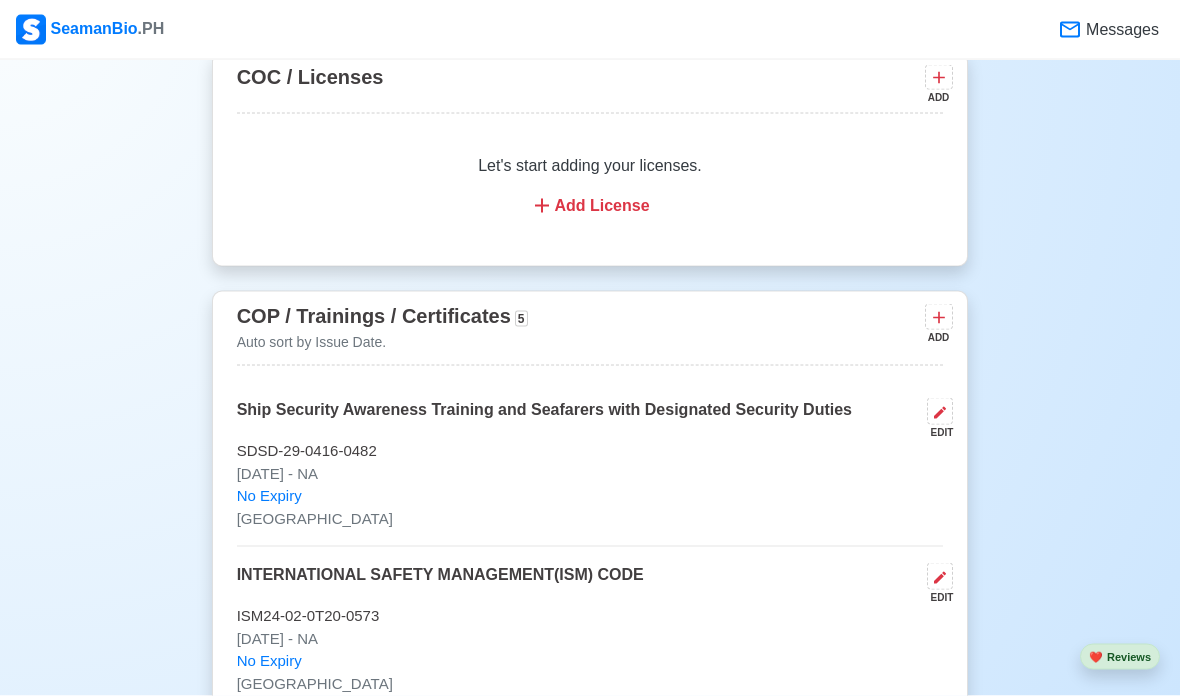 click at bounding box center (939, 316) 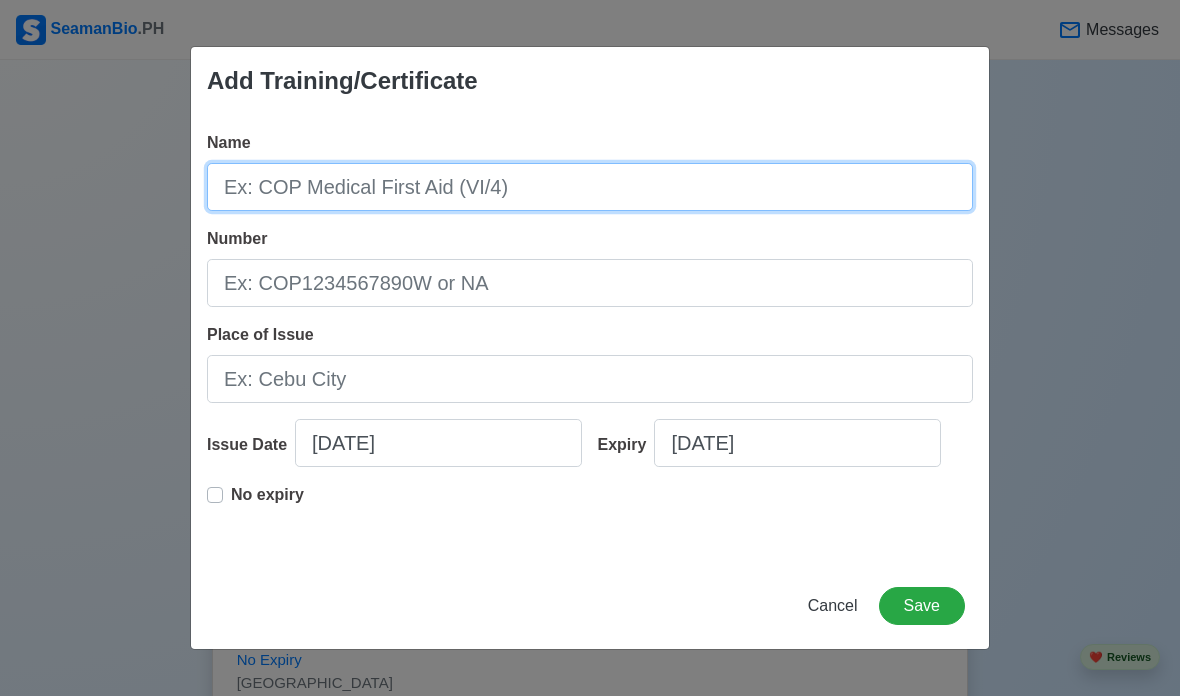 click on "Name" at bounding box center (590, 187) 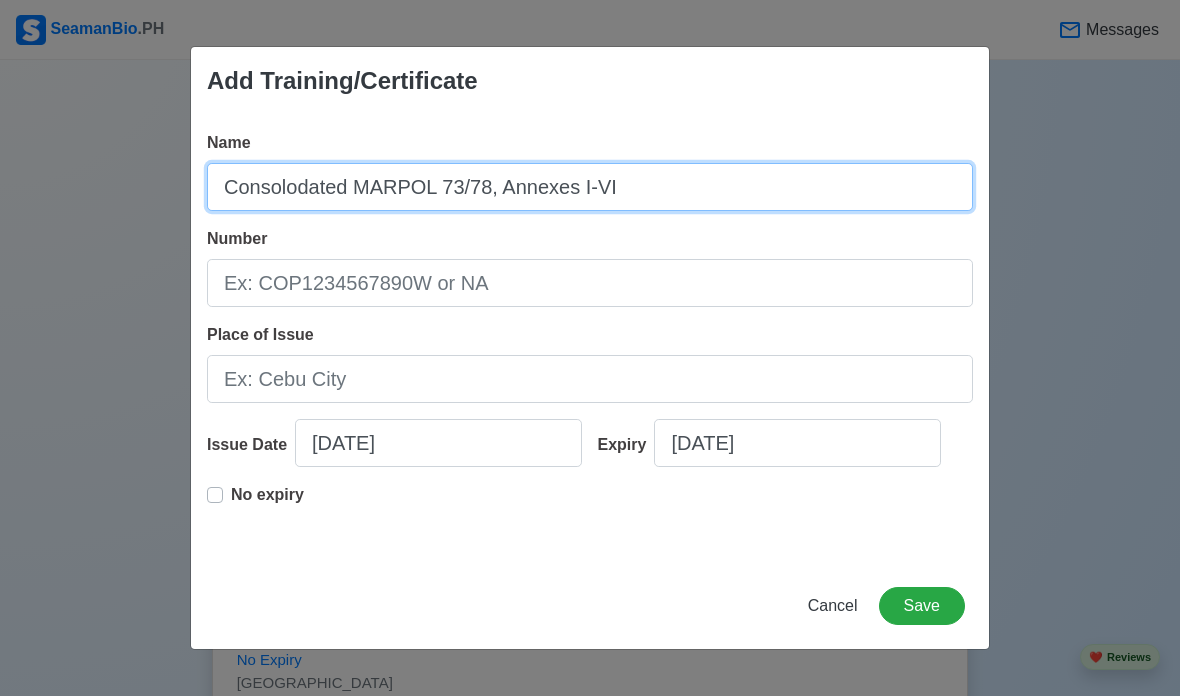 type on "Consolodated MARPOL 73/78, Annexes I-VI" 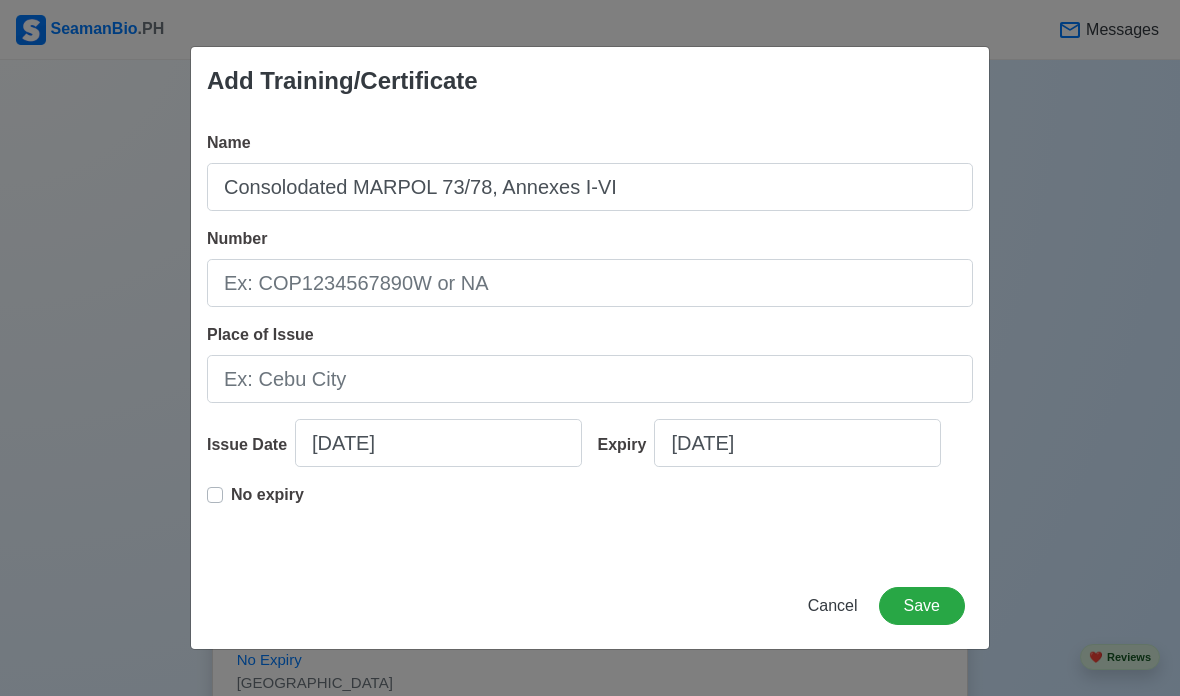 click on "Number" at bounding box center (590, 283) 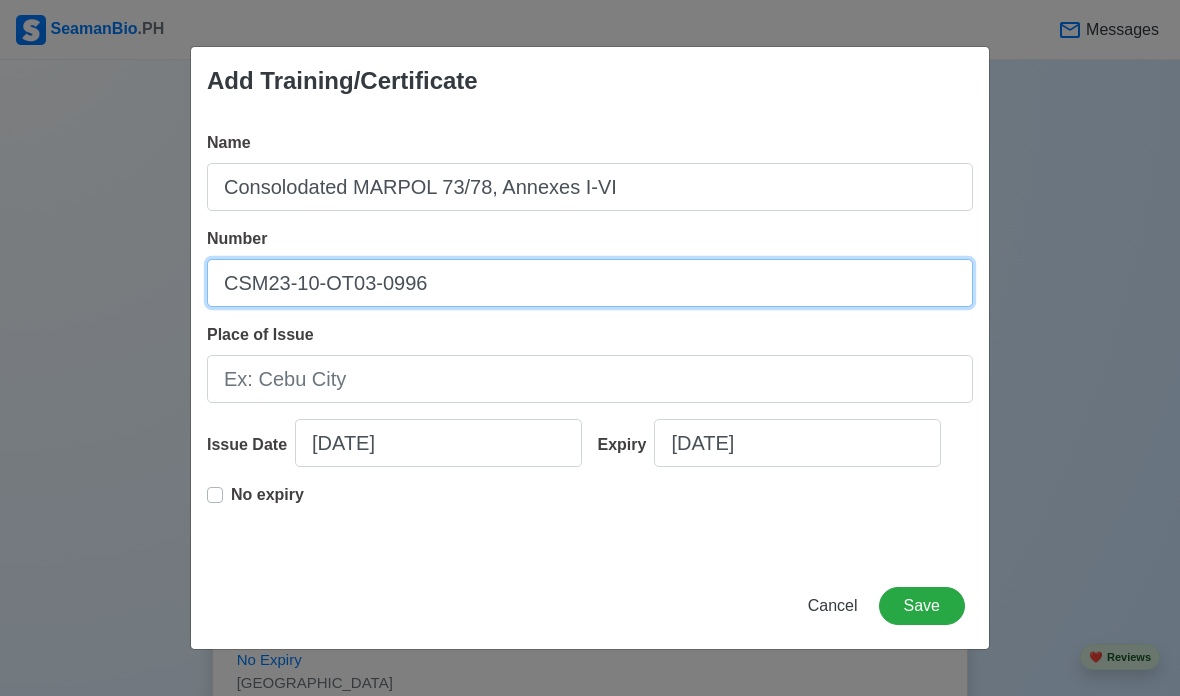type on "CSM23-10-OT03-0996" 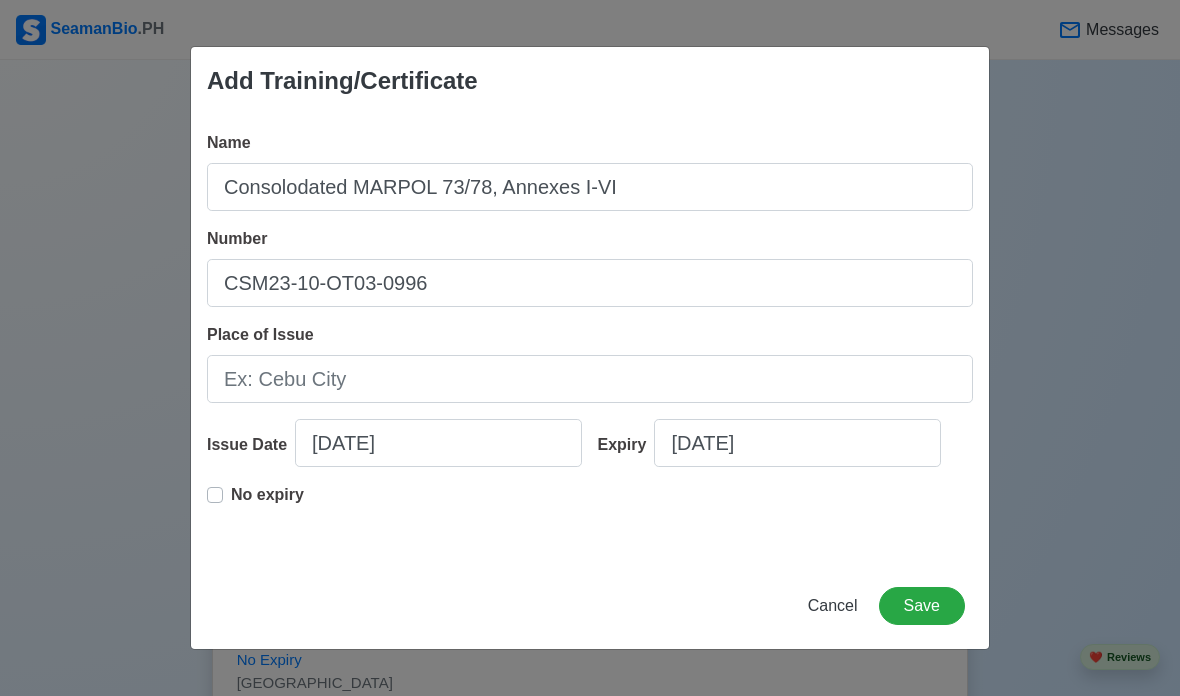 click on "Place of Issue" at bounding box center [590, 379] 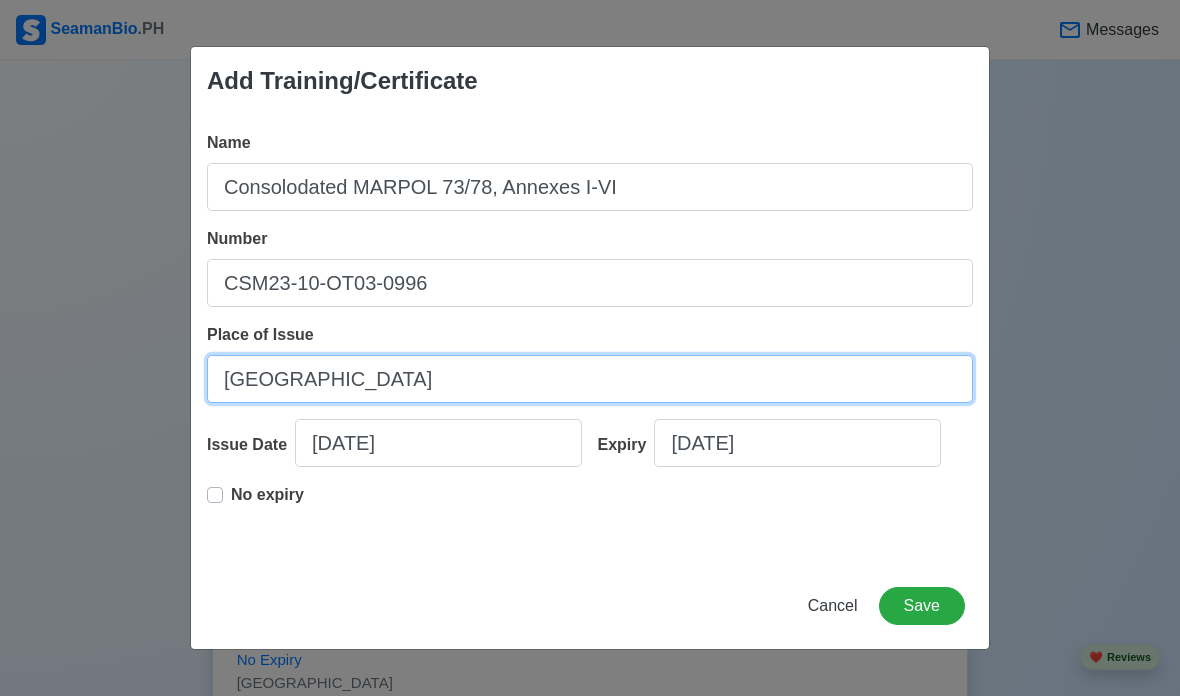 type on "[GEOGRAPHIC_DATA]" 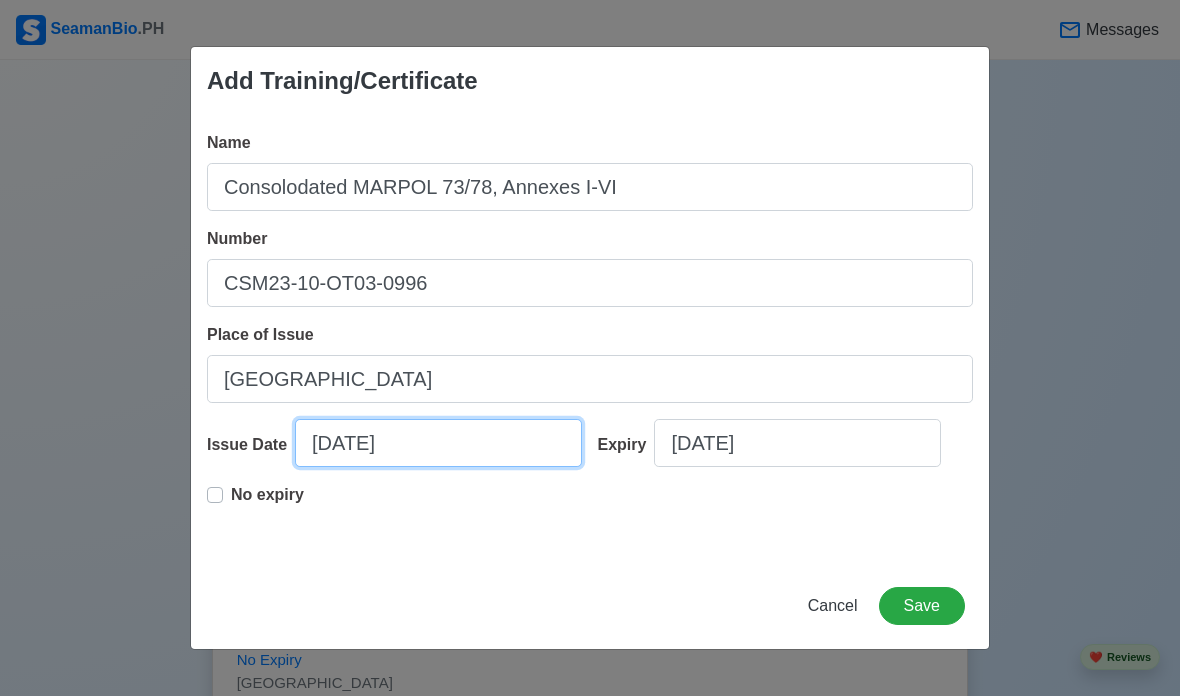 click on "[DATE]" at bounding box center [438, 443] 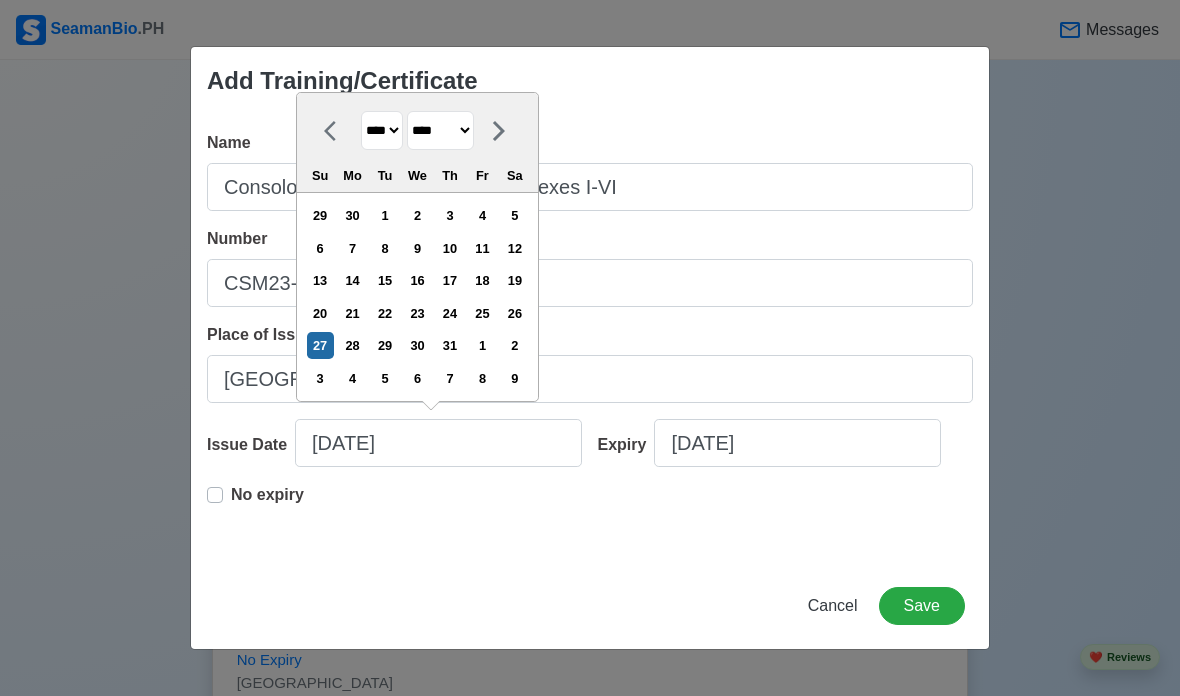 click on "******* ******** ***** ***** *** **** **** ****** ********* ******* ******** ********" at bounding box center (440, 130) 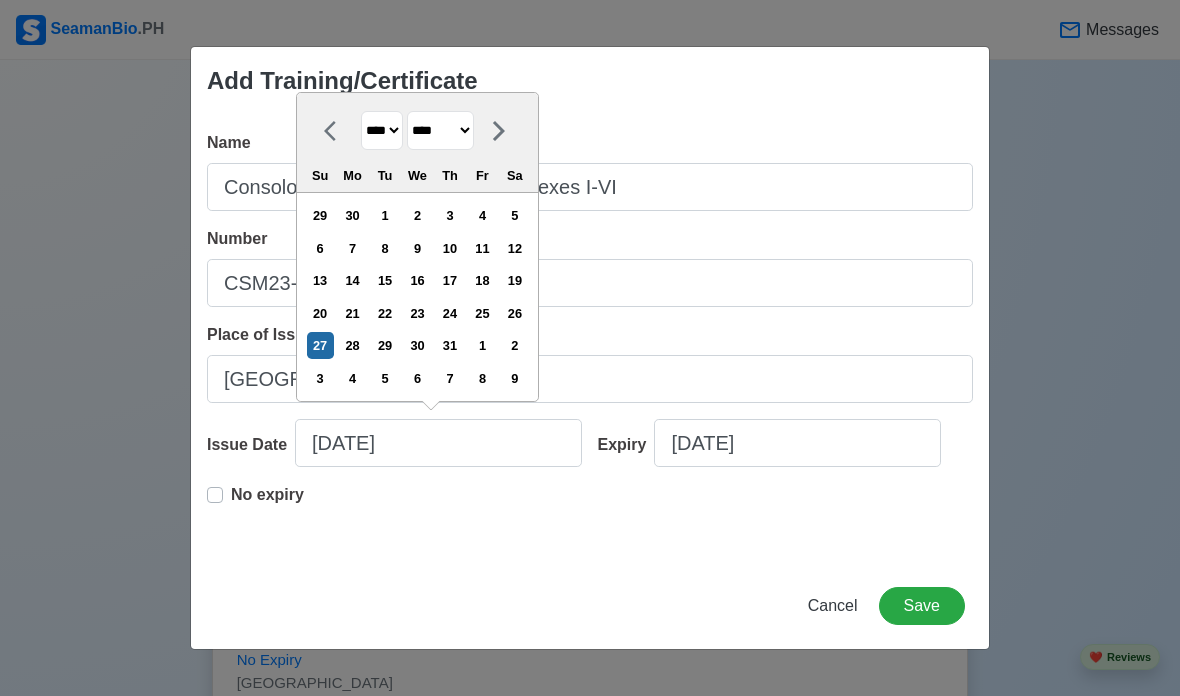 select on "*******" 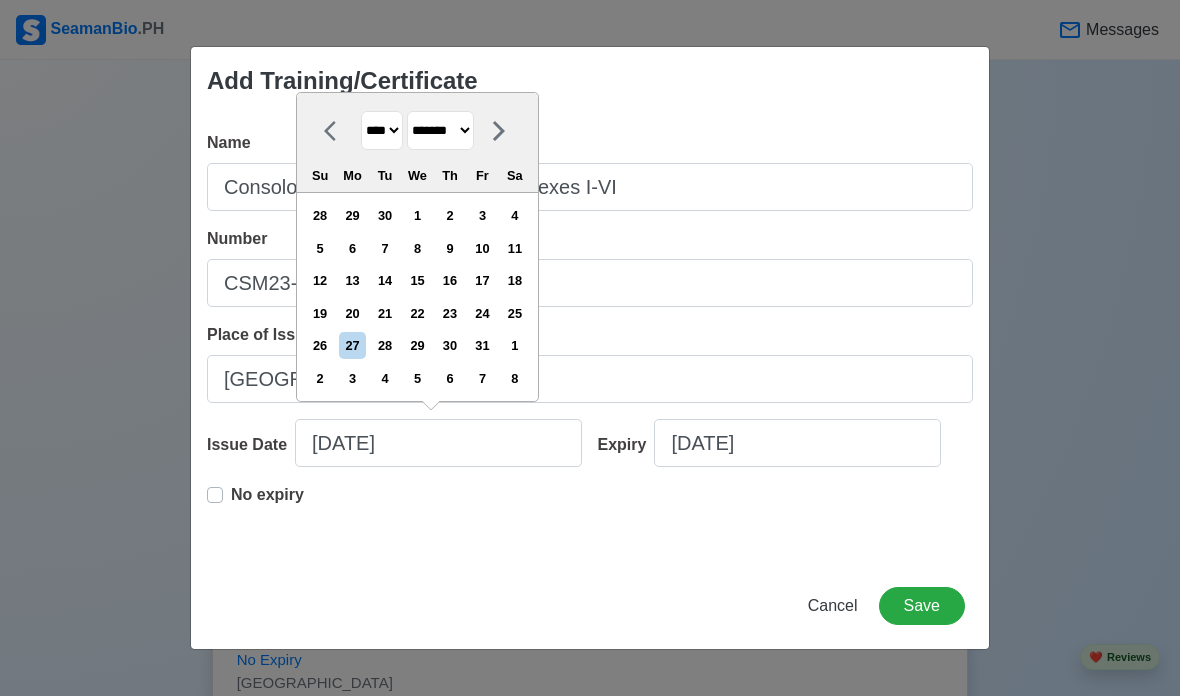 click on "**** **** **** **** **** **** **** **** **** **** **** **** **** **** **** **** **** **** **** **** **** **** **** **** **** **** **** **** **** **** **** **** **** **** **** **** **** **** **** **** **** **** **** **** **** **** **** **** **** **** **** **** **** **** **** **** **** **** **** **** **** **** **** **** **** **** **** **** **** **** **** **** **** **** **** **** **** **** **** **** **** **** **** **** **** **** **** **** **** **** **** **** **** **** **** **** **** **** **** **** **** **** **** **** **** ****" at bounding box center [382, 130] 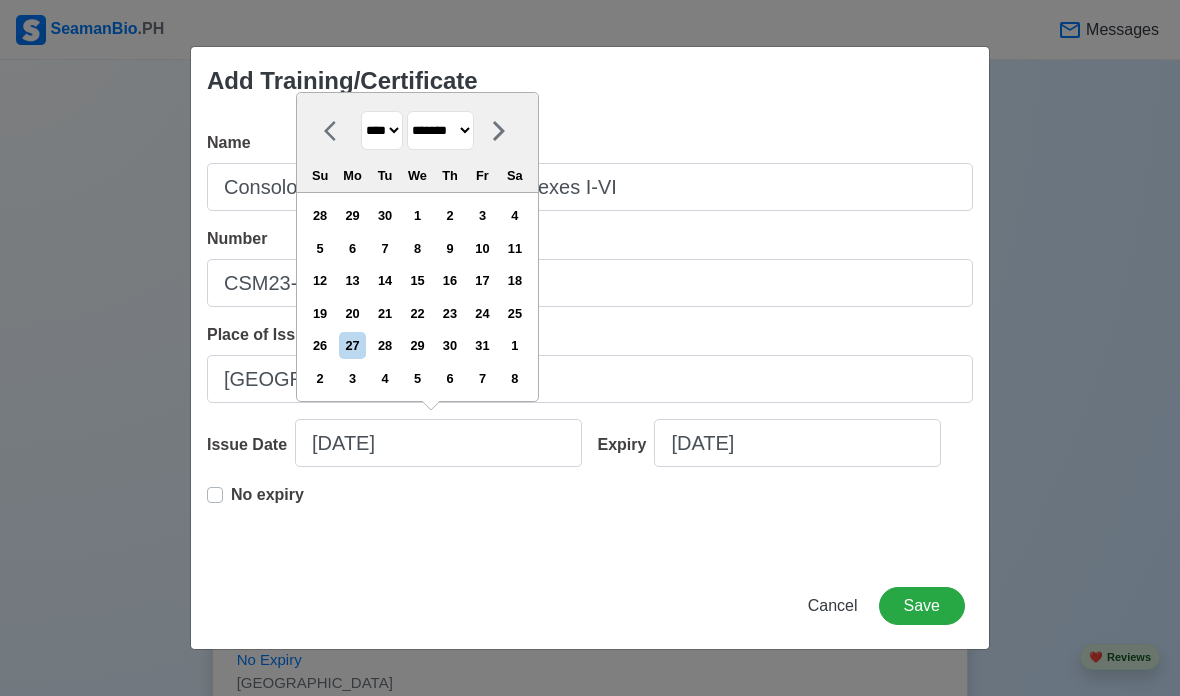 select on "****" 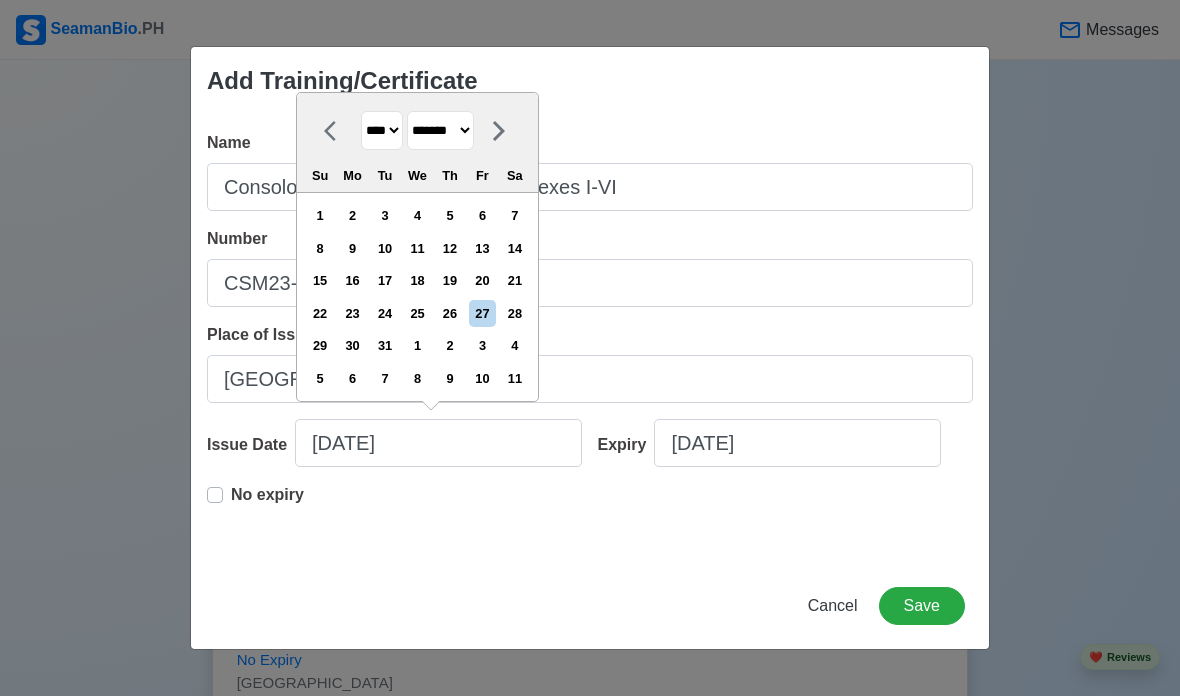 click on "2" at bounding box center (352, 215) 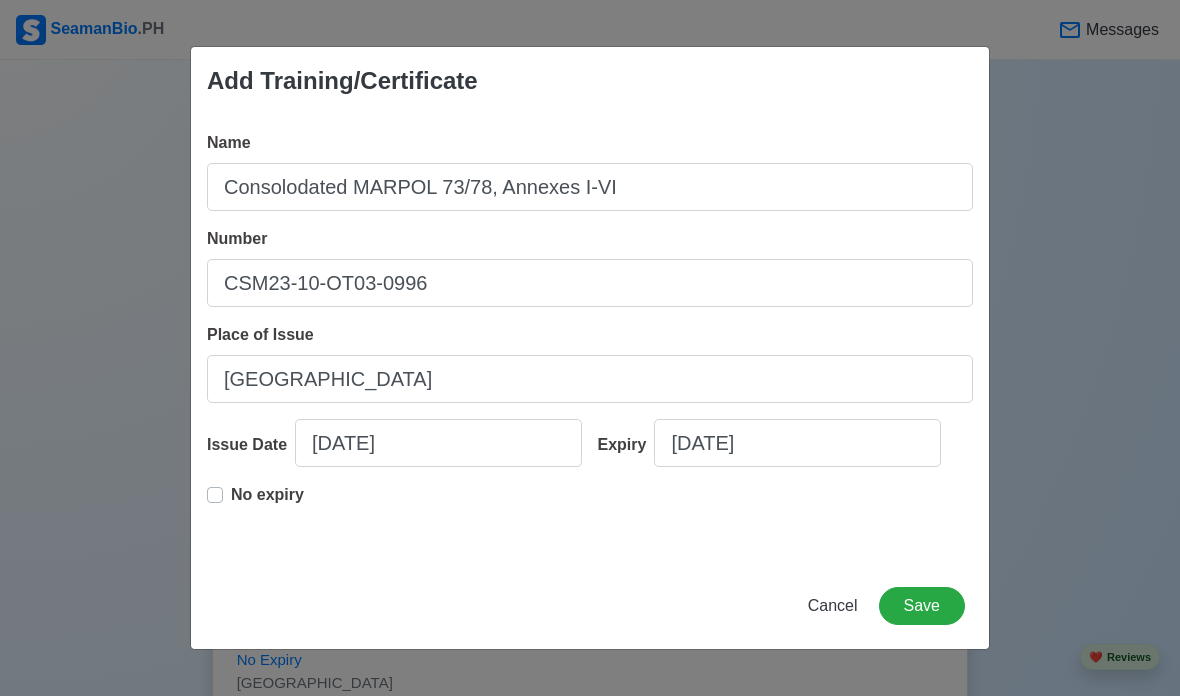 click on "No expiry" at bounding box center [267, 503] 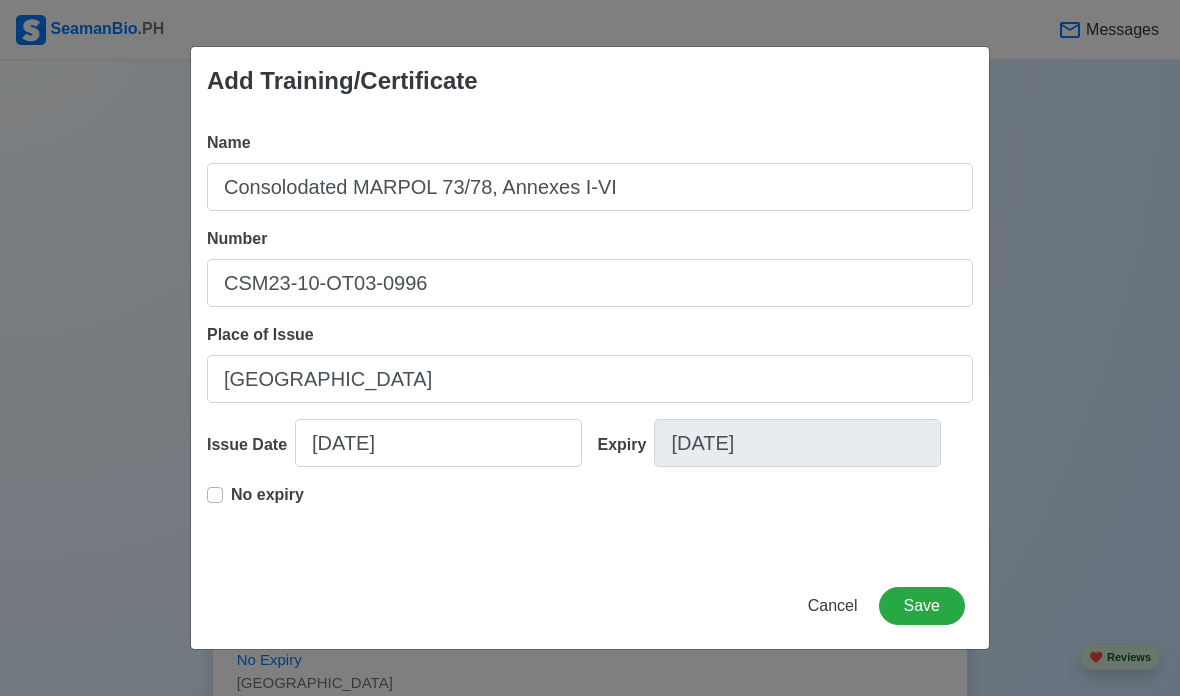 click on "Save" at bounding box center [922, 606] 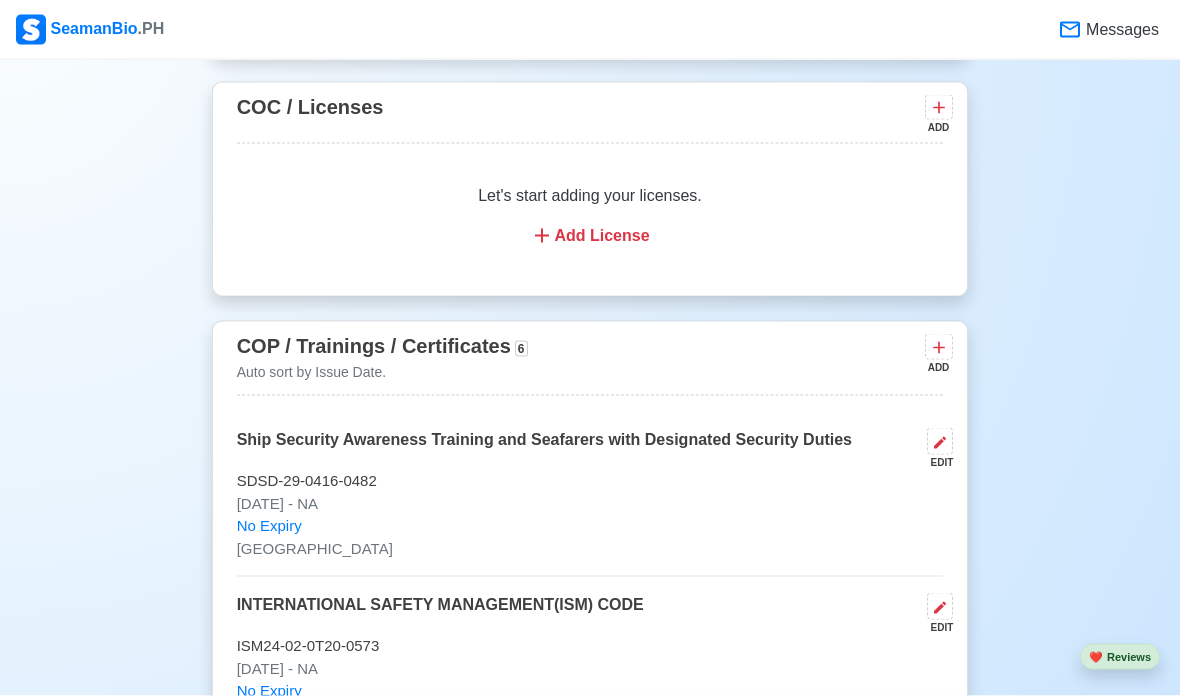scroll, scrollTop: 3201, scrollLeft: 0, axis: vertical 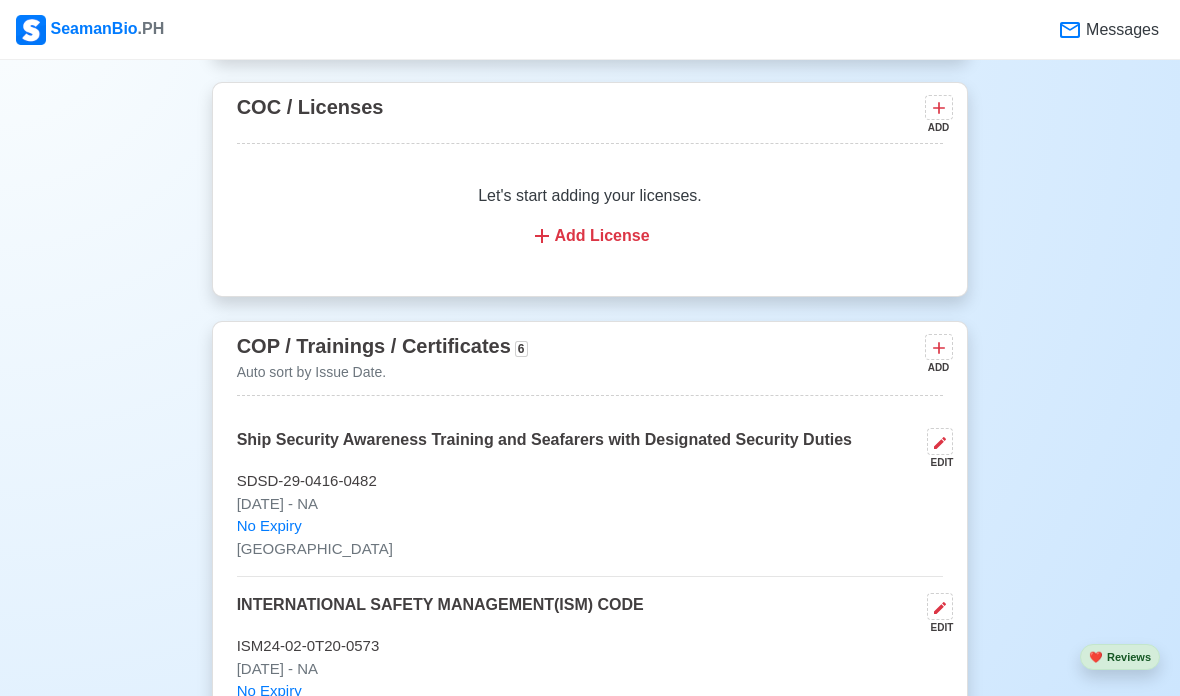 click 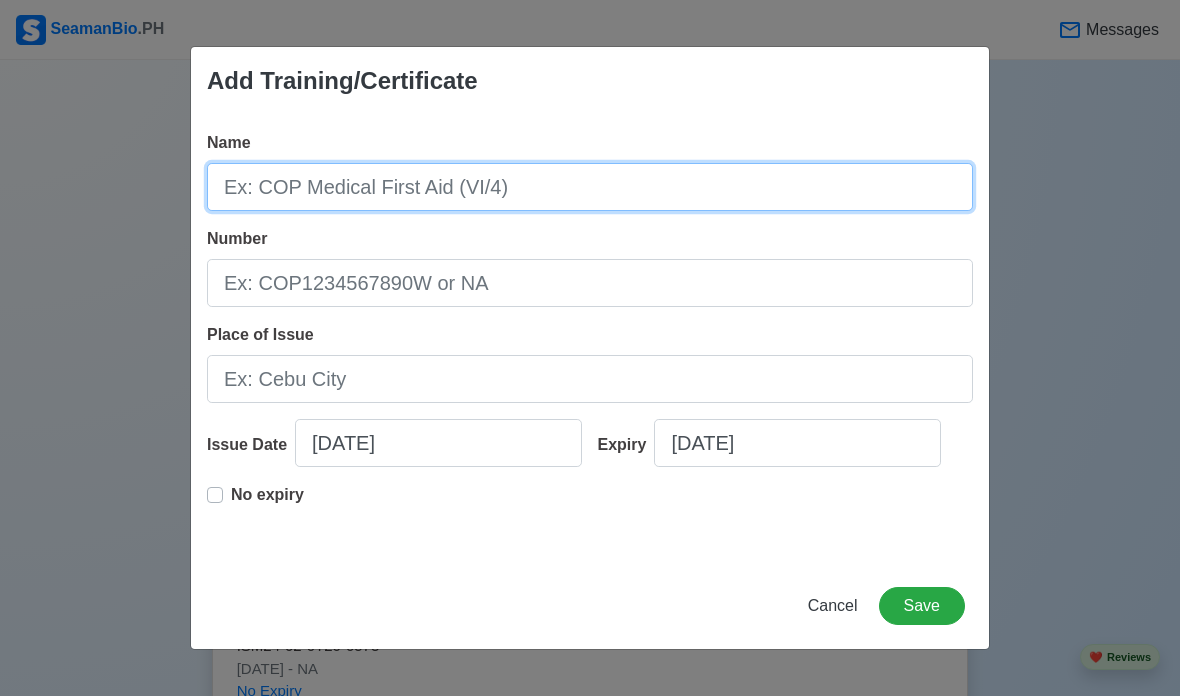 click on "Name" at bounding box center (590, 187) 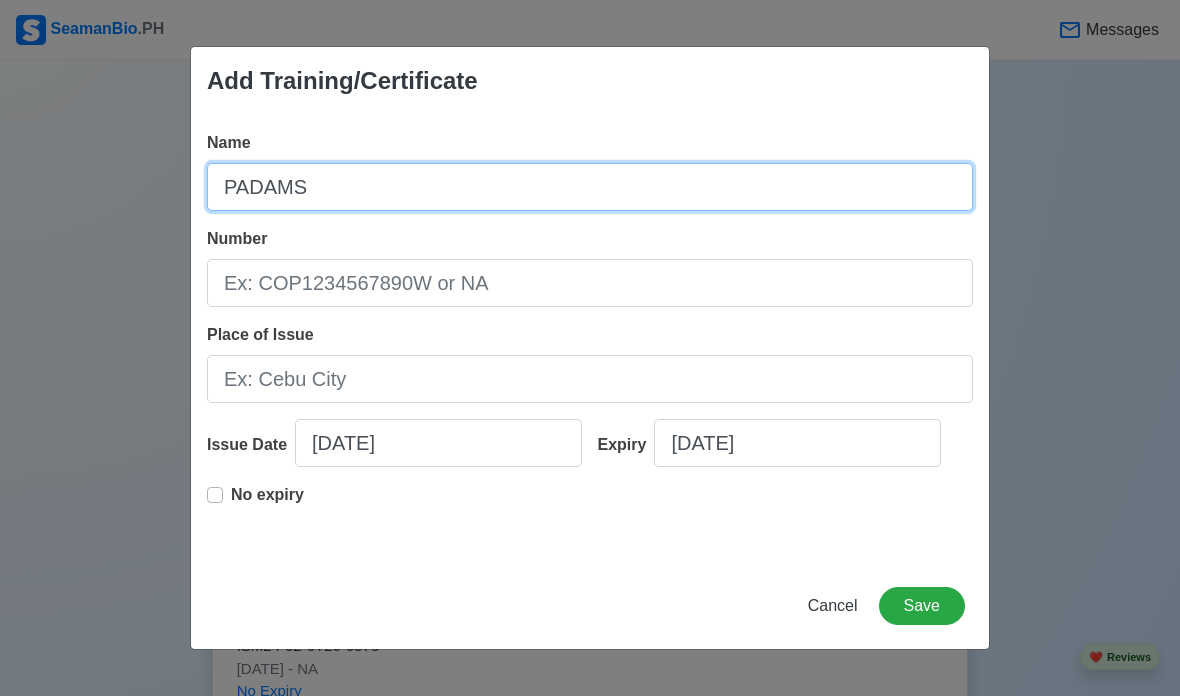 type on "PADAMS" 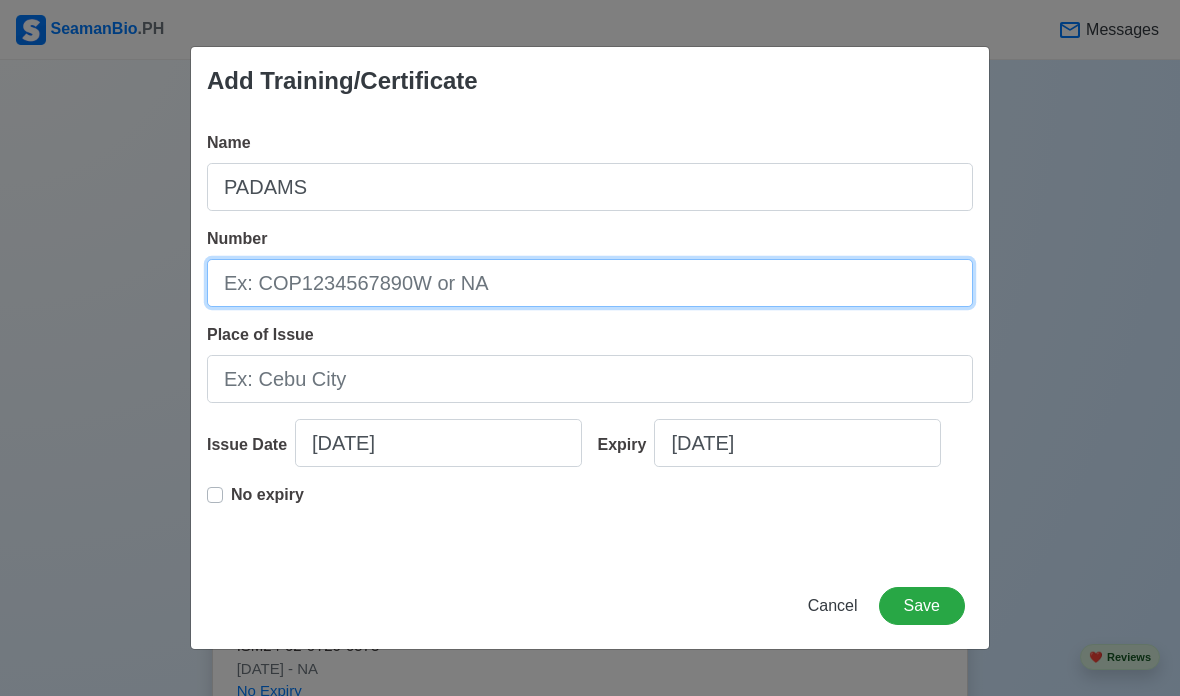 click on "Number" at bounding box center (590, 283) 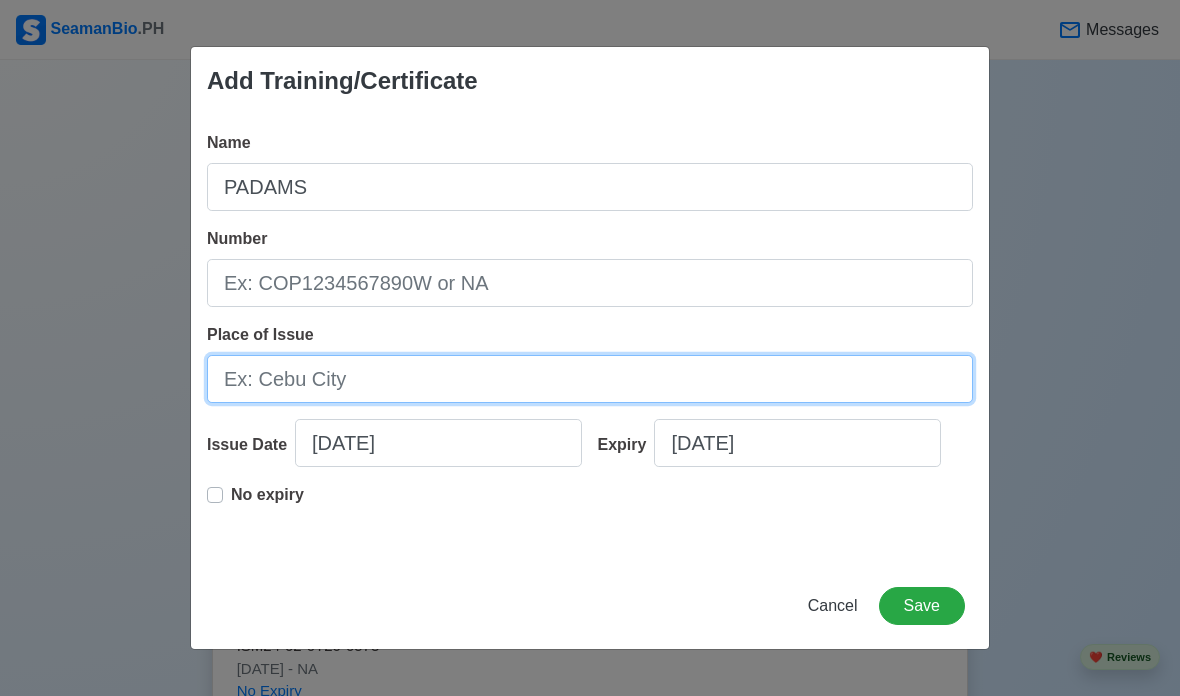 click on "Place of Issue" at bounding box center [590, 379] 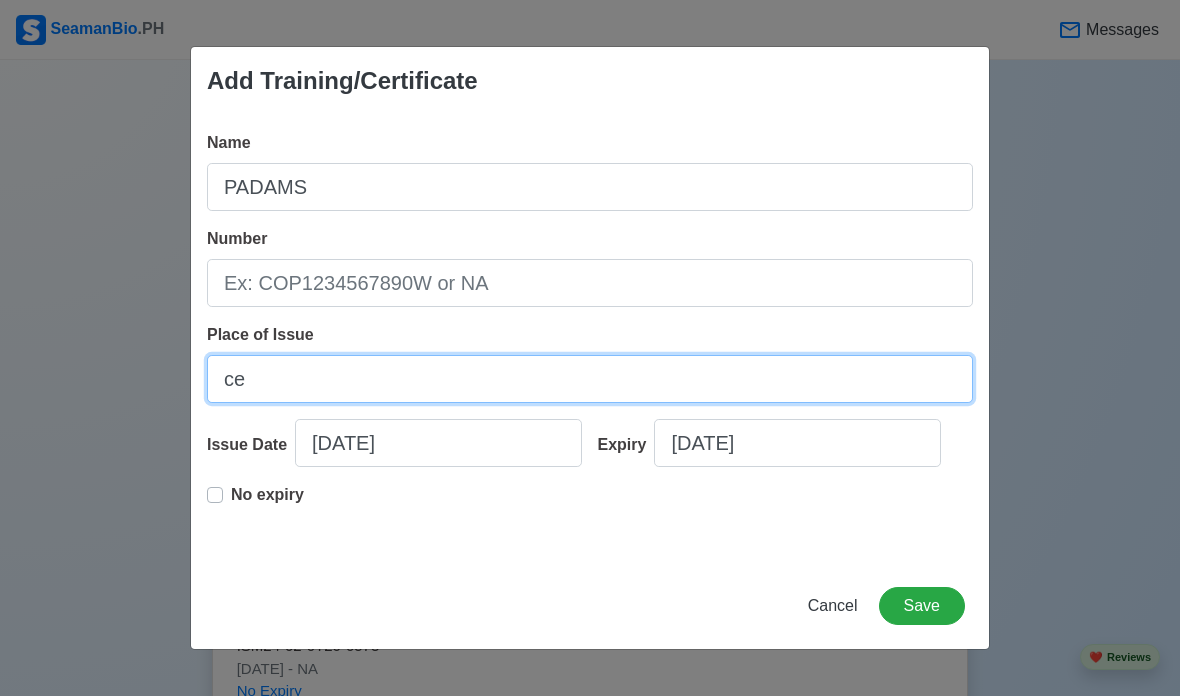 type on "c" 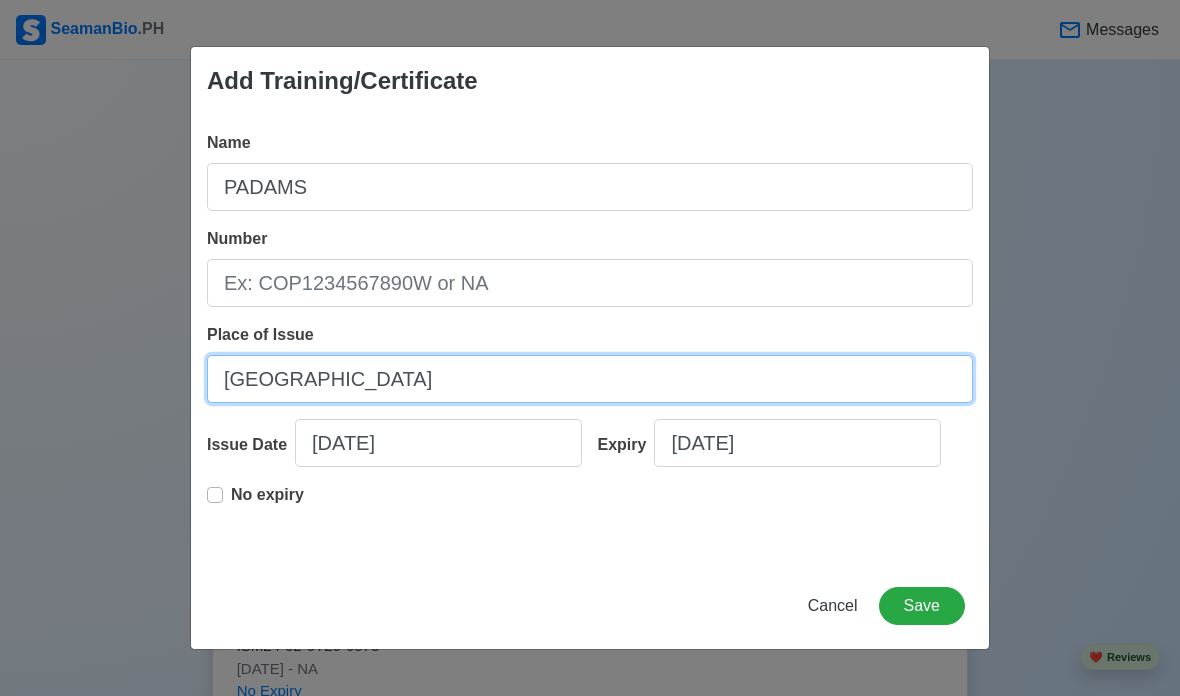 click on "[GEOGRAPHIC_DATA]" at bounding box center [590, 379] 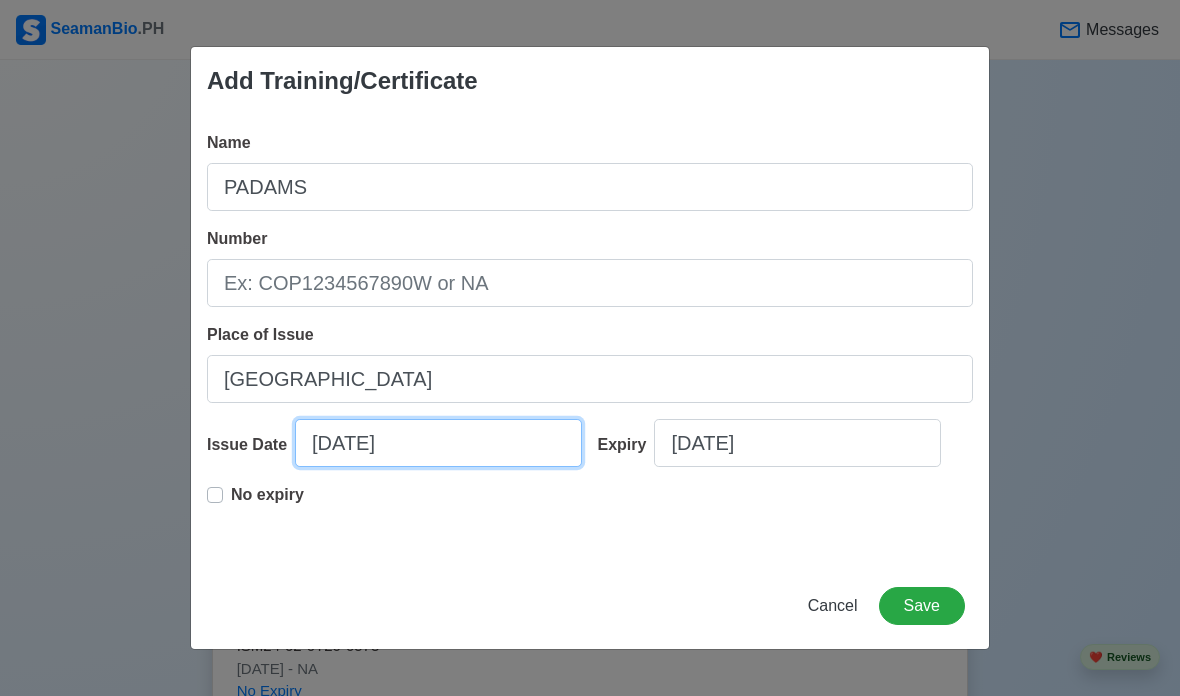 click on "[DATE]" at bounding box center (438, 443) 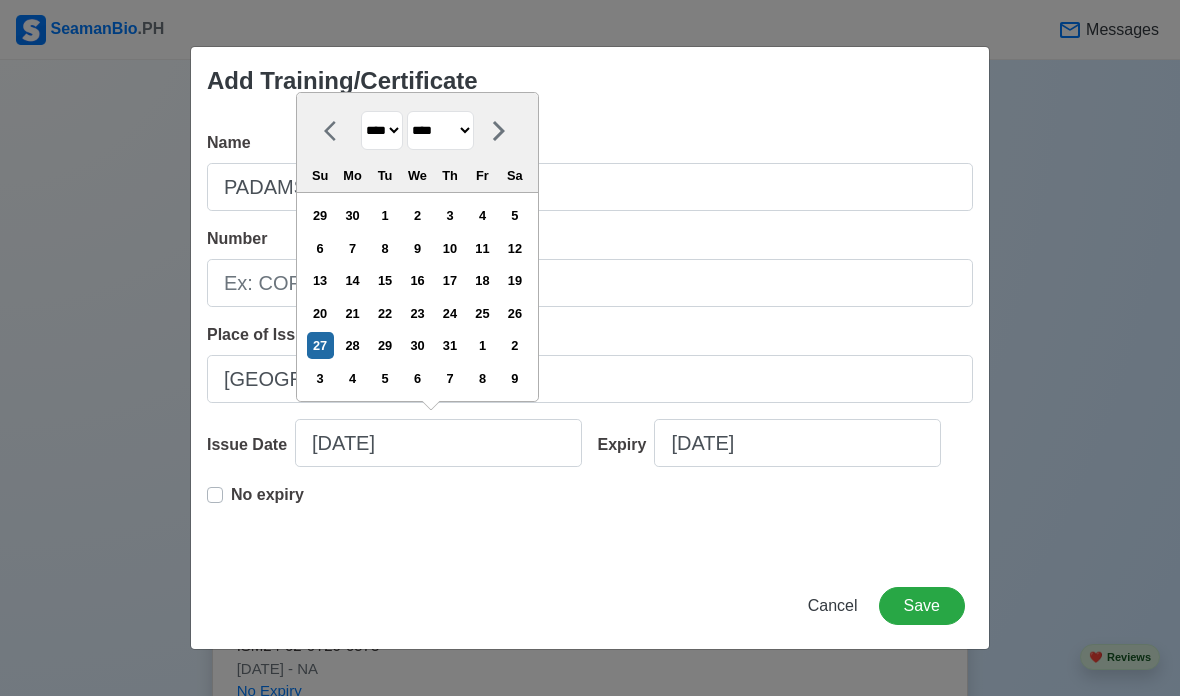 click on "**** **** **** **** **** **** **** **** **** **** **** **** **** **** **** **** **** **** **** **** **** **** **** **** **** **** **** **** **** **** **** **** **** **** **** **** **** **** **** **** **** **** **** **** **** **** **** **** **** **** **** **** **** **** **** **** **** **** **** **** **** **** **** **** **** **** **** **** **** **** **** **** **** **** **** **** **** **** **** **** **** **** **** **** **** **** **** **** **** **** **** **** **** **** **** **** **** **** **** **** **** **** **** **** **** ****" at bounding box center (382, 130) 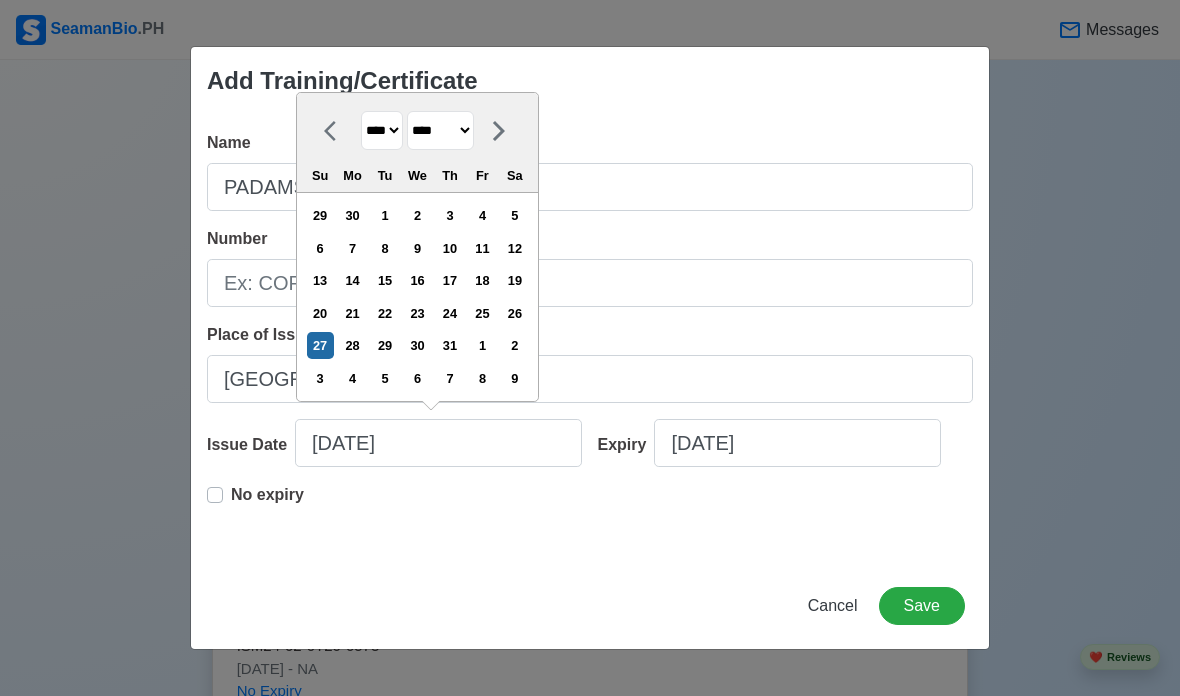 select on "****" 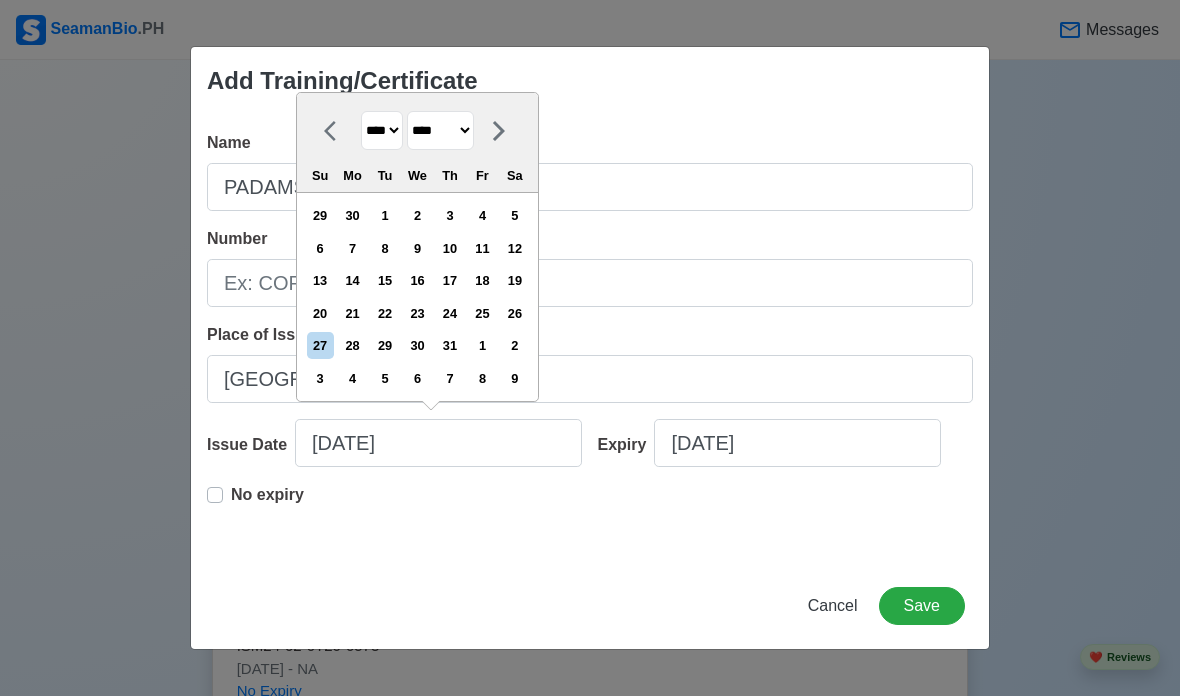 click on "4" at bounding box center [482, 215] 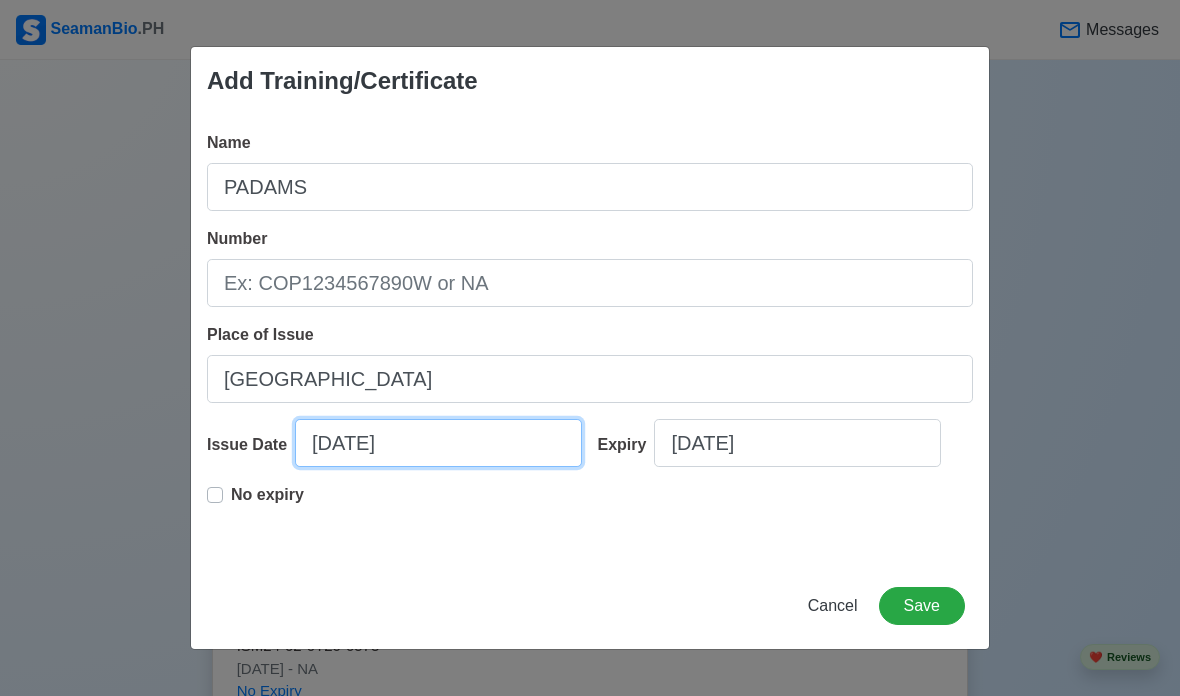 click on "[DATE]" at bounding box center (438, 443) 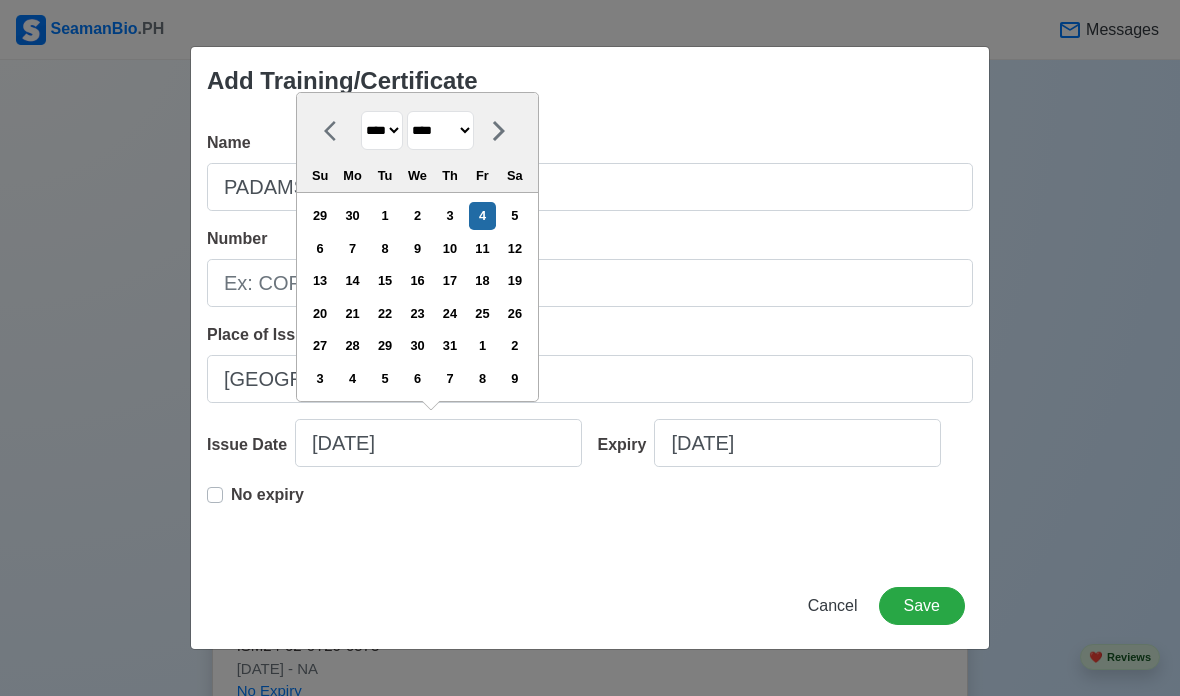 click on "******* ******** ***** ***** *** **** **** ****** ********* ******* ******** ********" at bounding box center [440, 130] 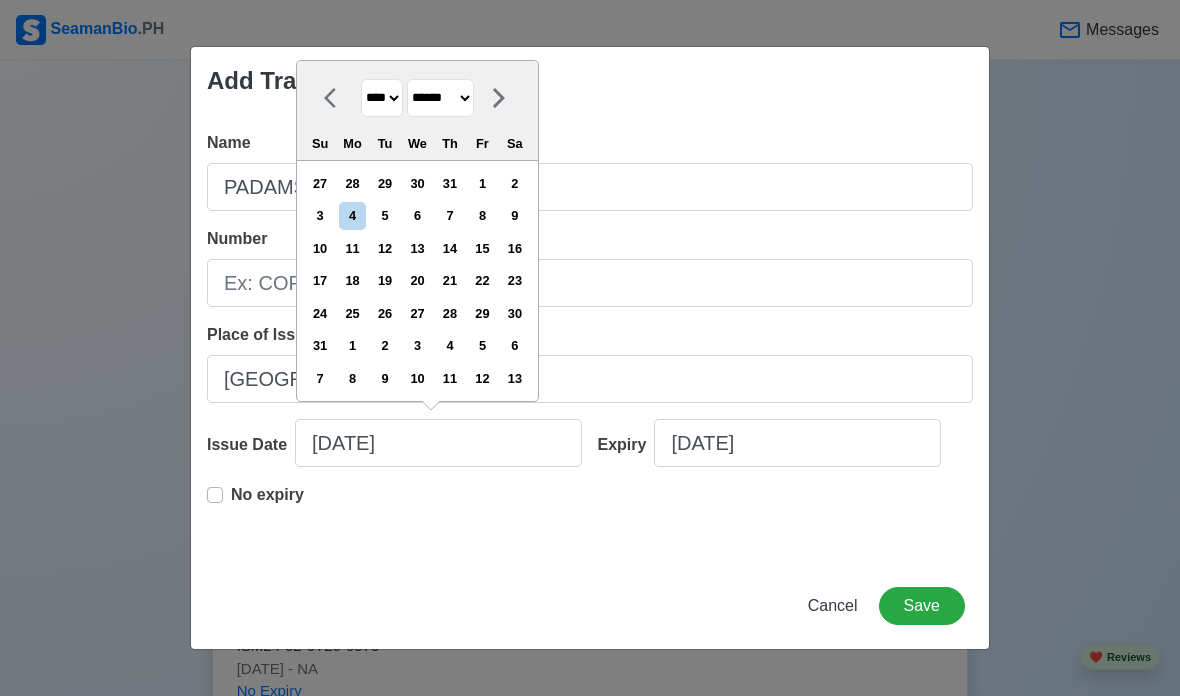 type on "[DATE]" 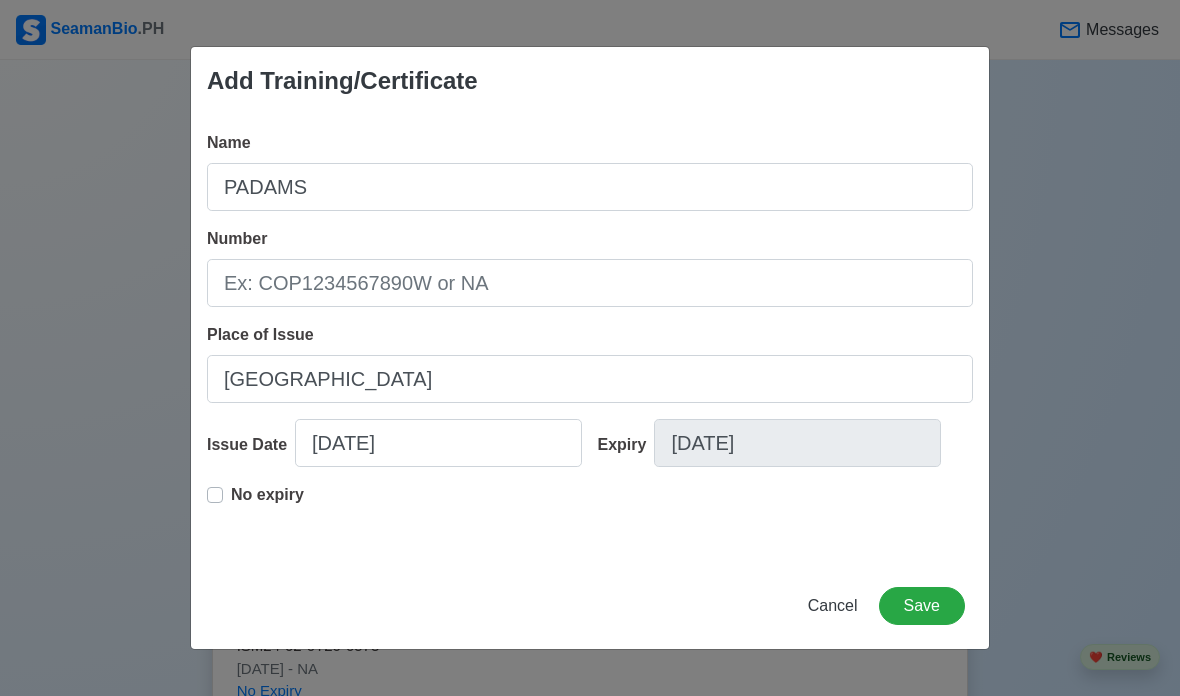 click on "Save" at bounding box center (922, 606) 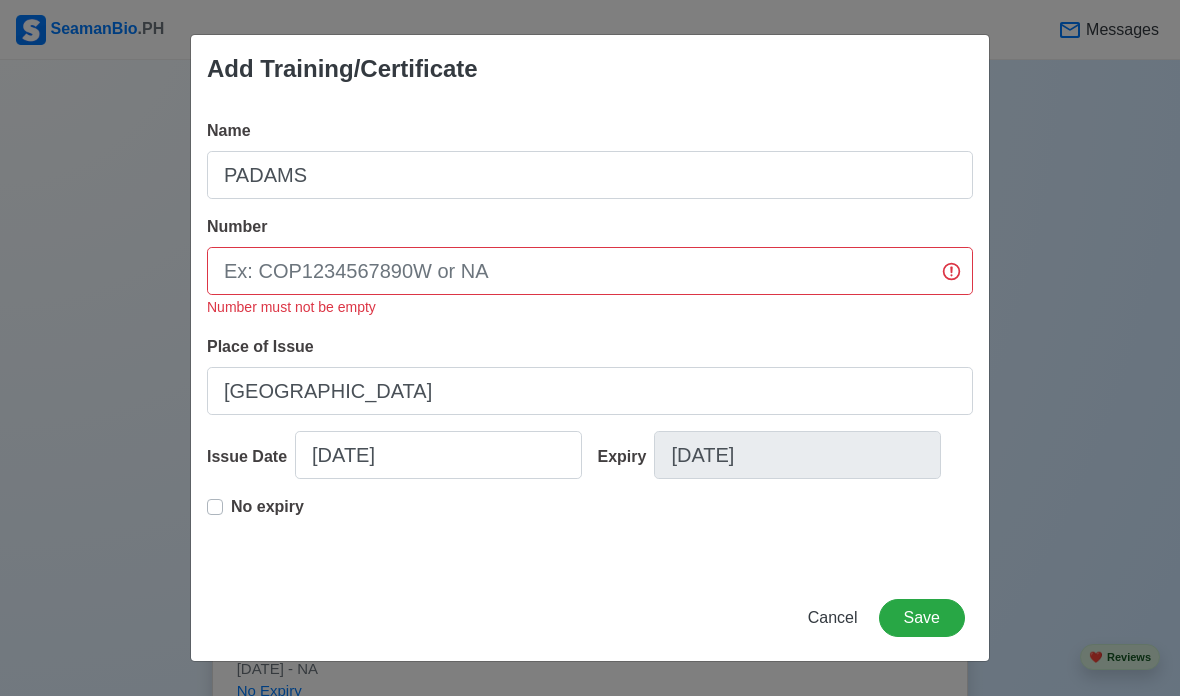 click on "Cancel" at bounding box center [833, 617] 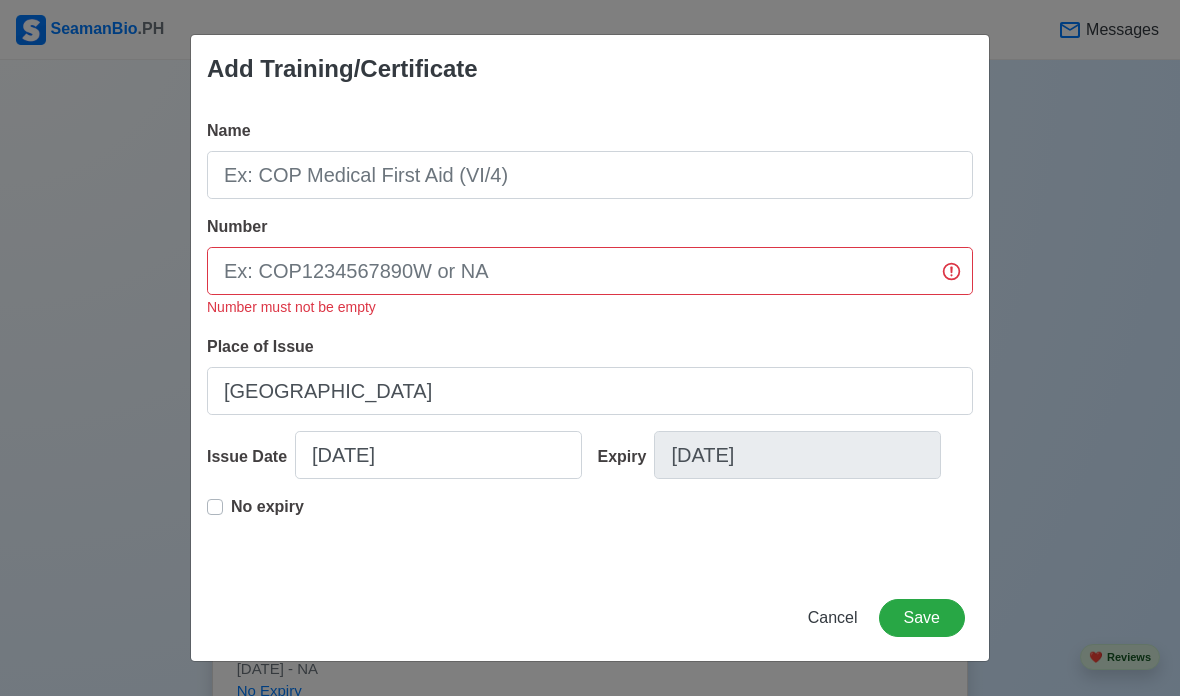 type 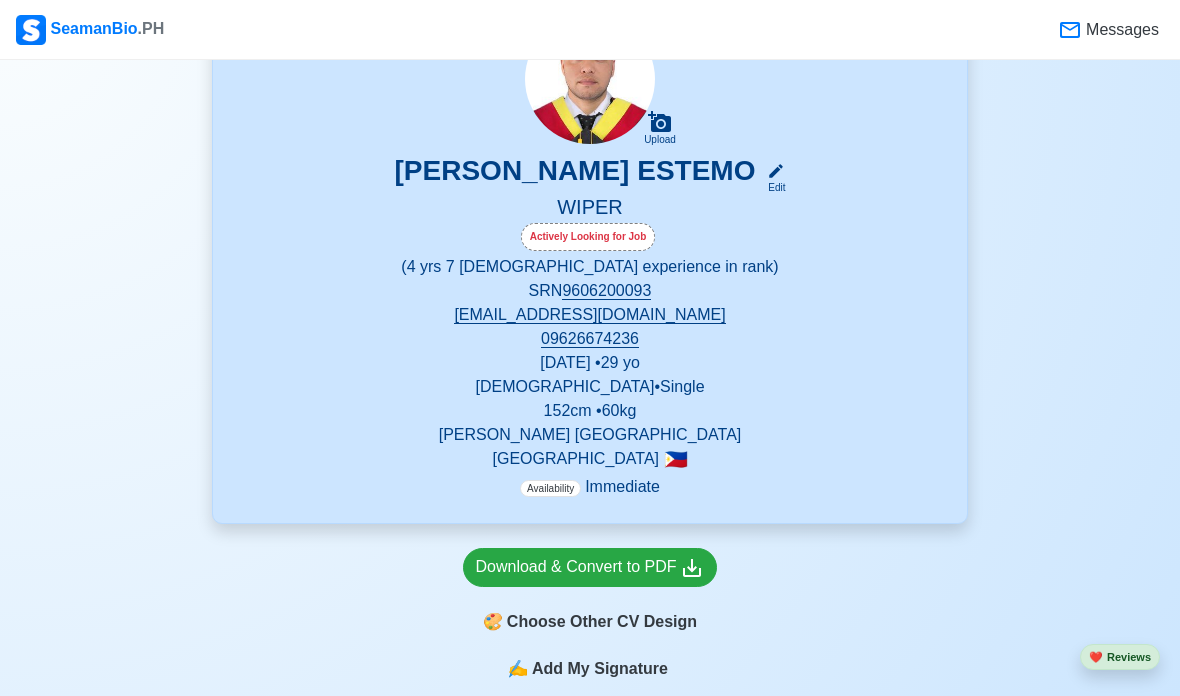 scroll, scrollTop: 193, scrollLeft: 0, axis: vertical 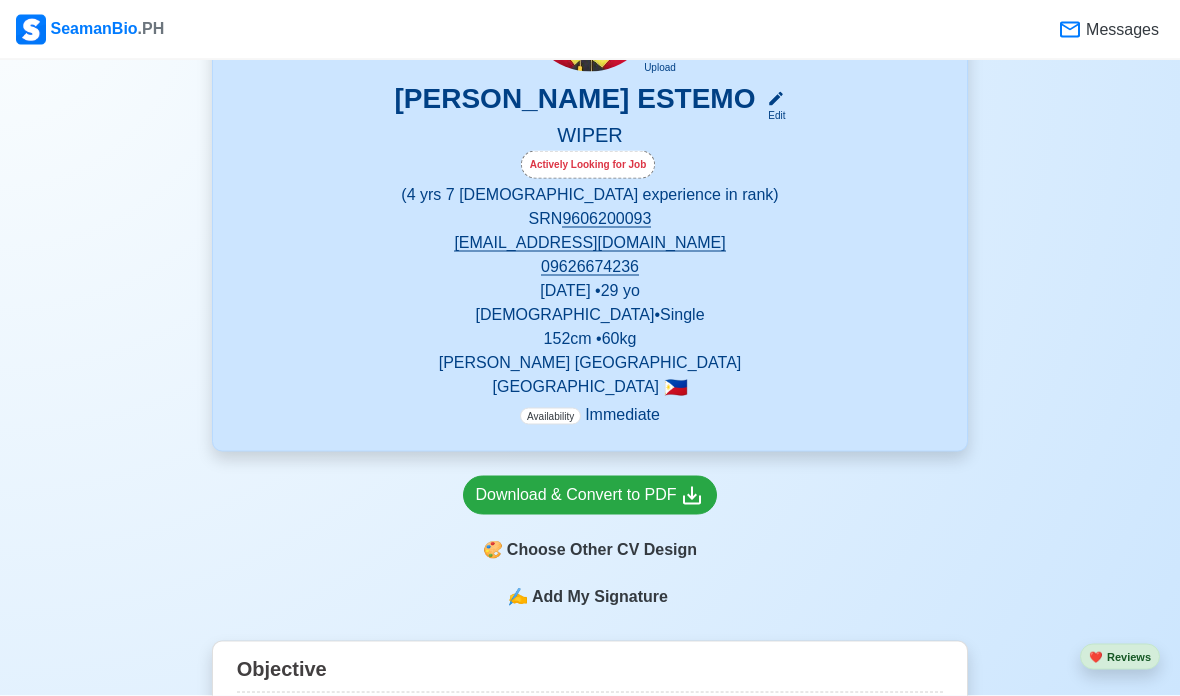 click on "Download & Convert to PDF" at bounding box center (590, 495) 